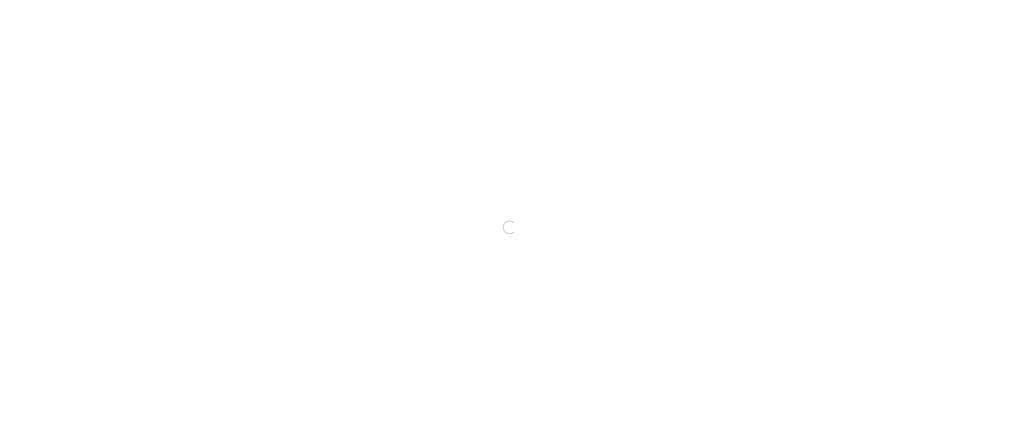 scroll, scrollTop: 0, scrollLeft: 0, axis: both 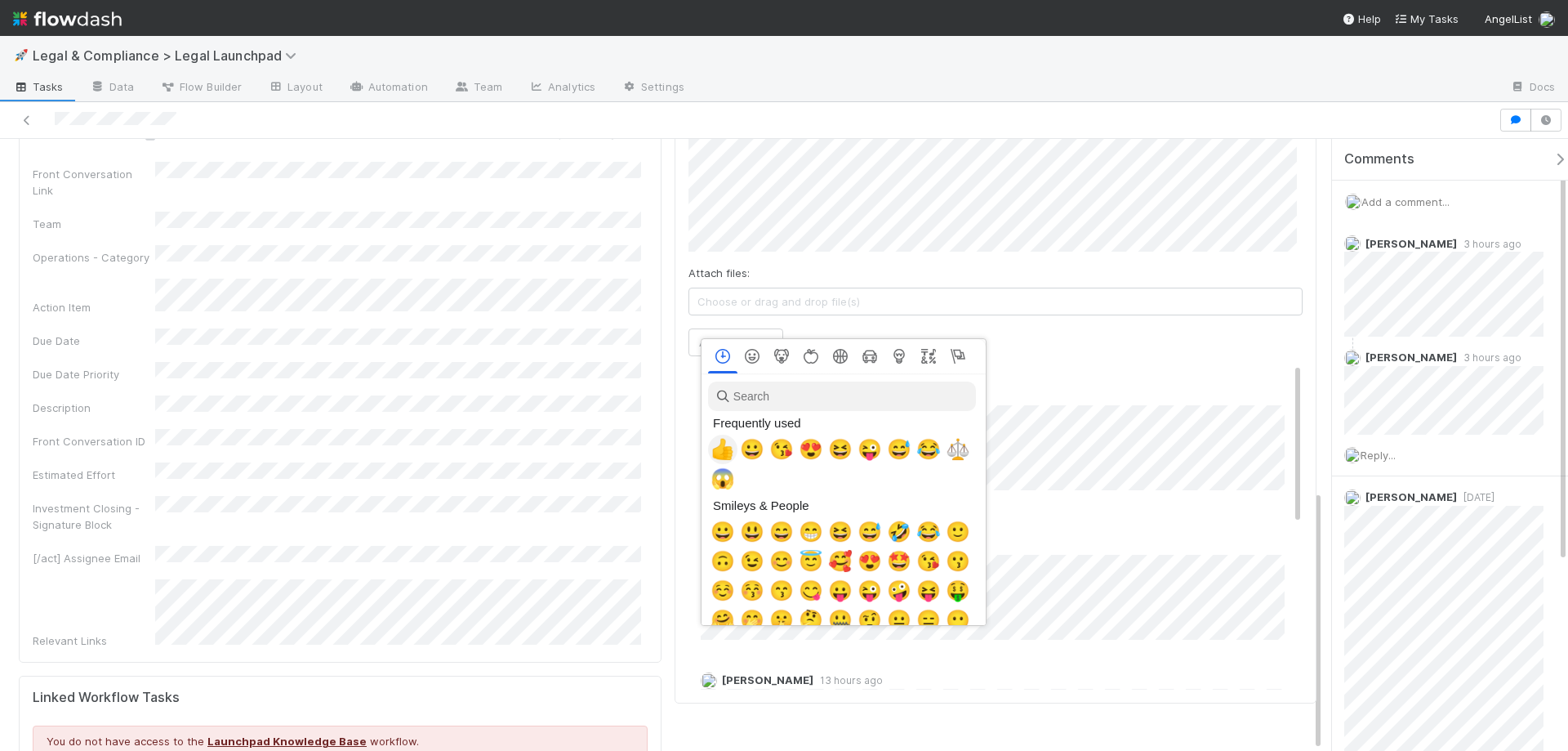 click on "👍" at bounding box center [723, 449] 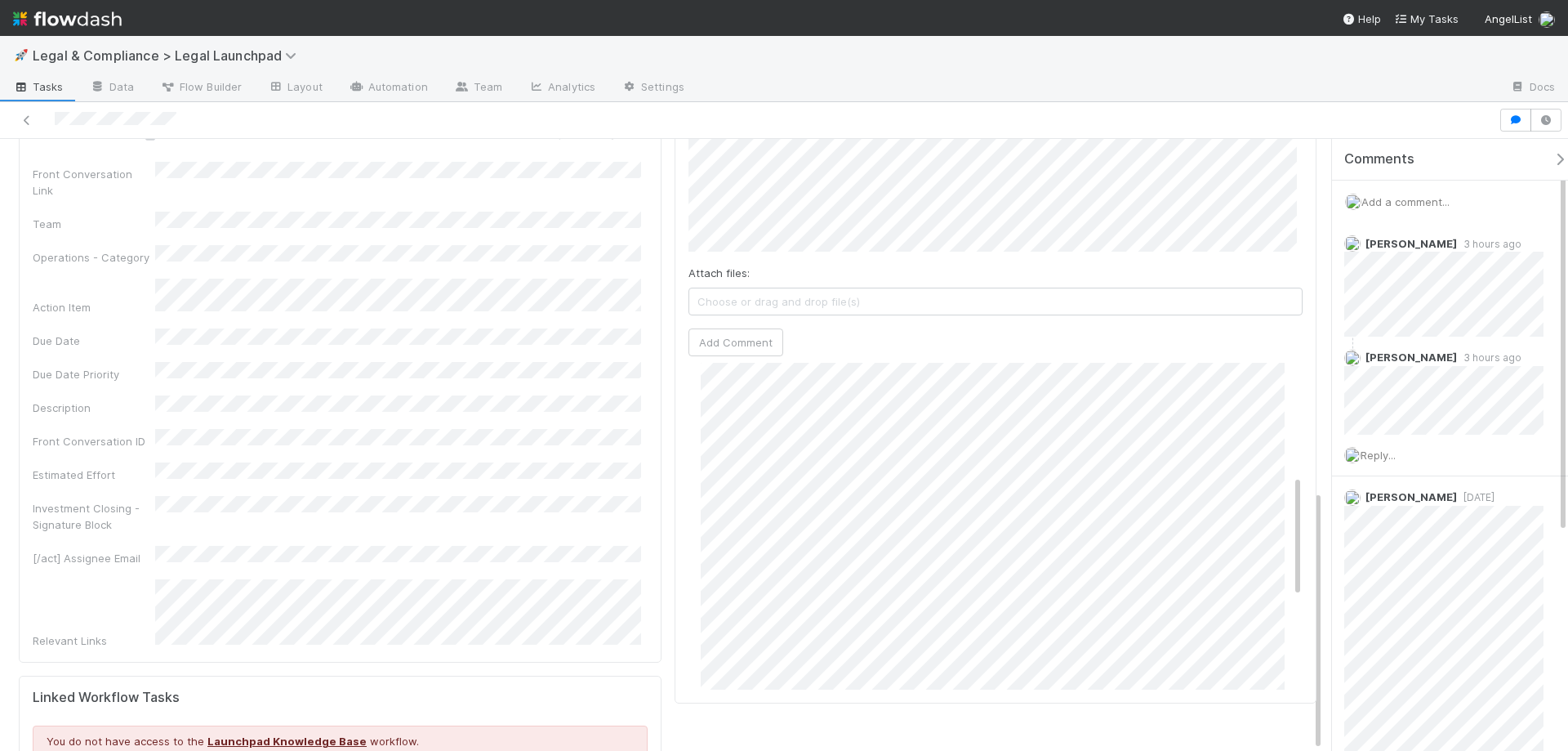 scroll, scrollTop: 0, scrollLeft: 0, axis: both 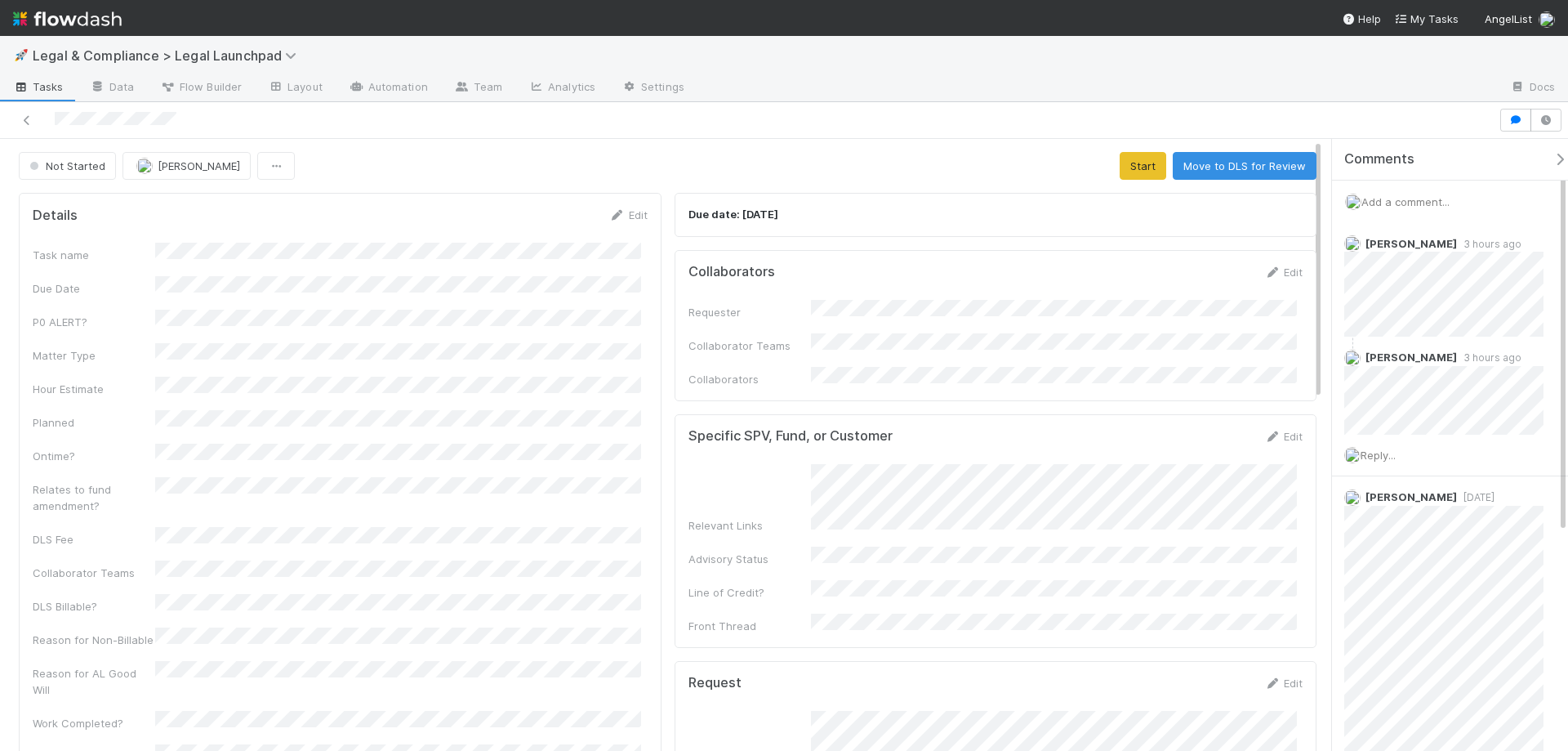 click on "Task name  Due Date  P0 ALERT?  Matter Type  Hour Estimate  Planned  Ontime?  Relates to fund amendment?  DLS Fee  Collaborator Teams  DLS Billable?  Reason for Non-Billable  Reason for AL Good Will  Work Completed?  Contractor Assist  CRM Action Item ID" at bounding box center [340, 521] 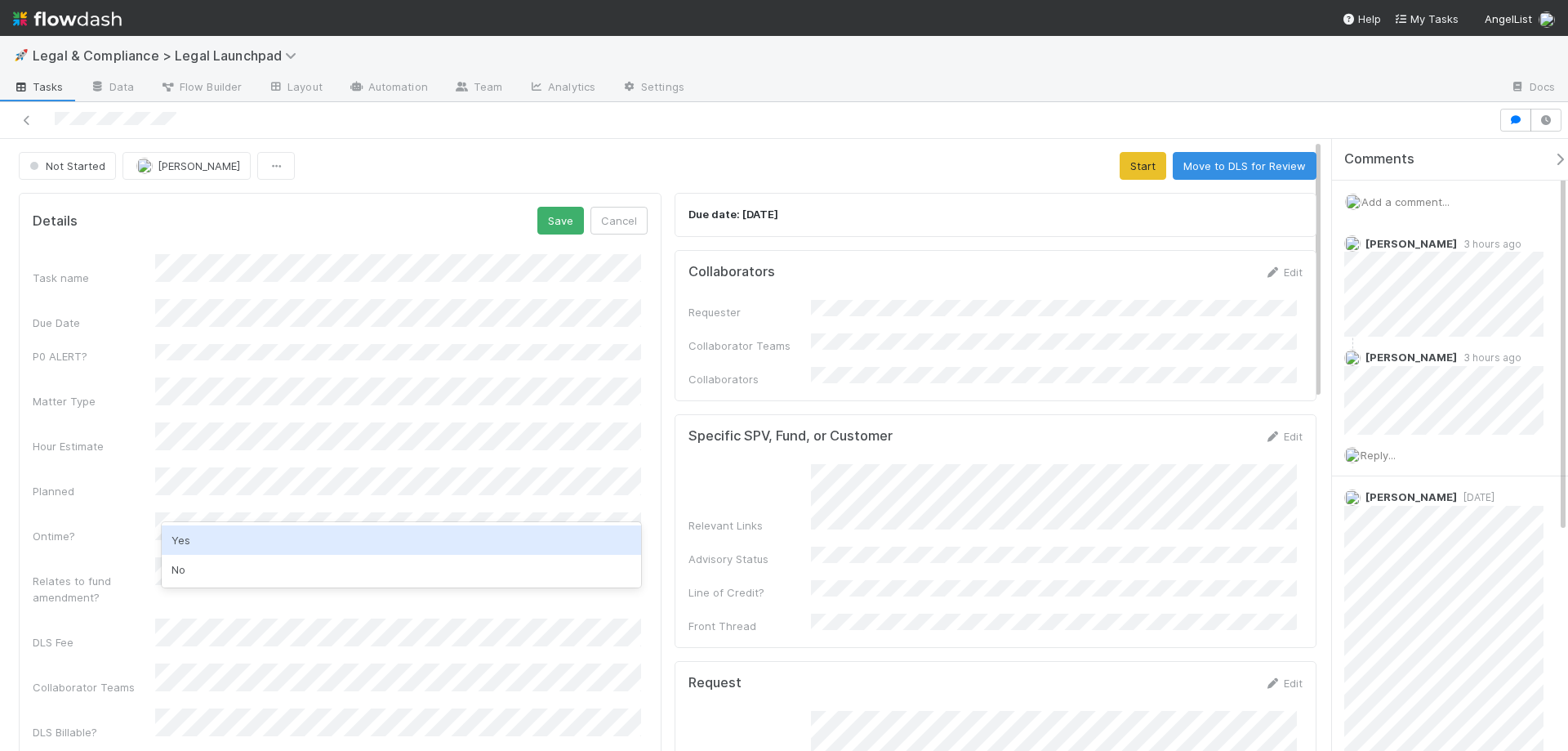 click on "Yes" at bounding box center (401, 540) 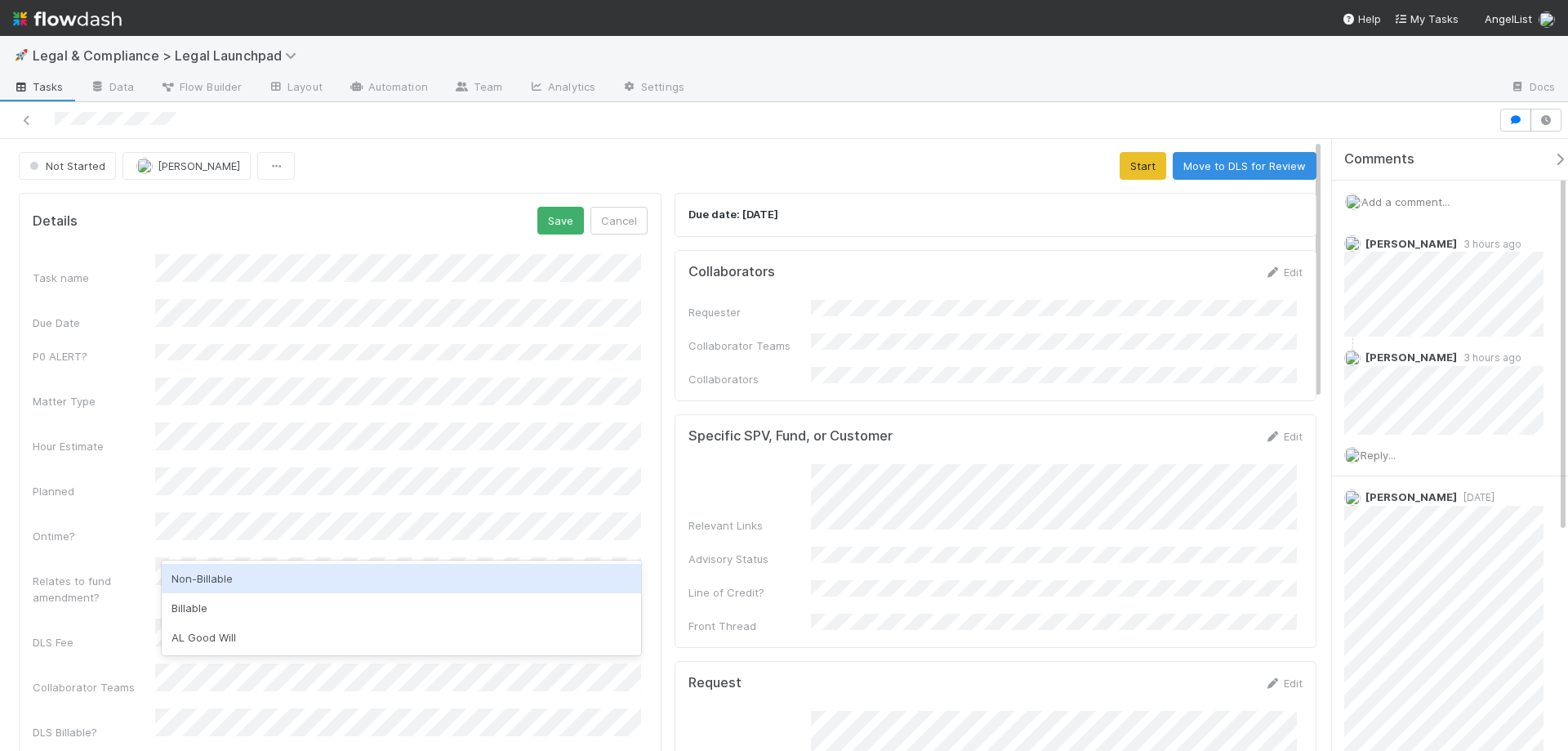 click on "Non-Billable" at bounding box center [401, 579] 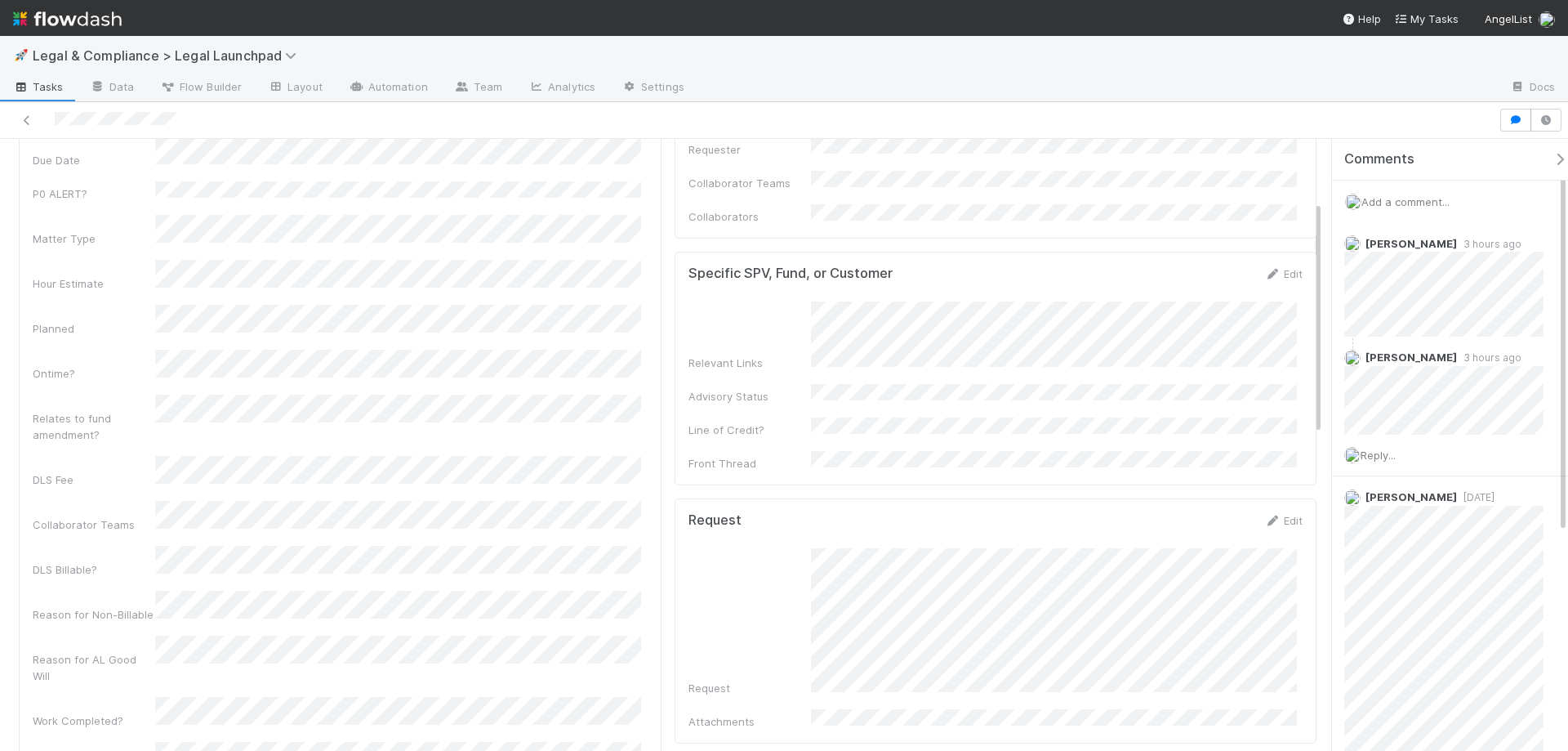 scroll, scrollTop: 163, scrollLeft: 0, axis: vertical 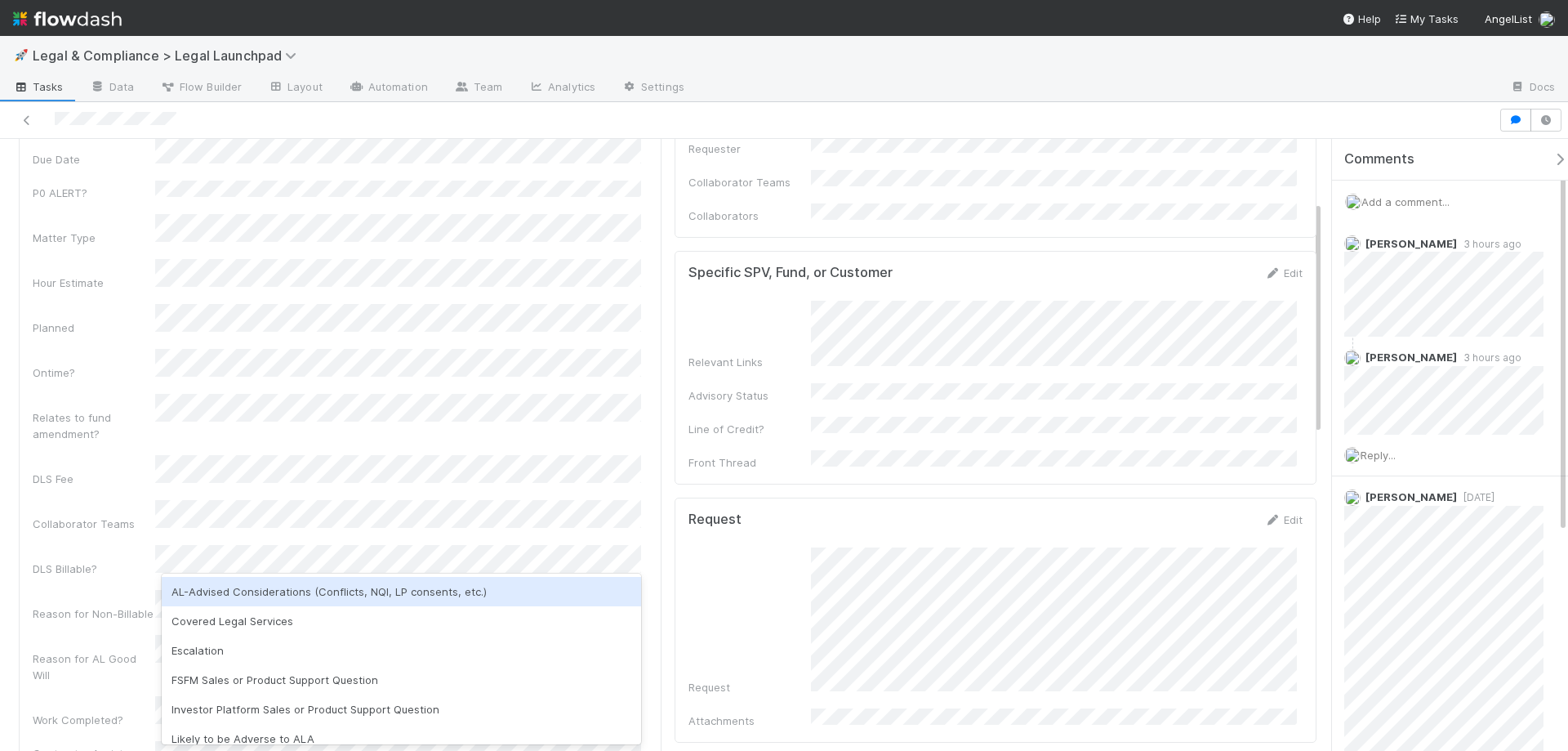 click on "AL-Advised Considerations (Conflicts, NQI, LP consents, etc.)" at bounding box center [401, 592] 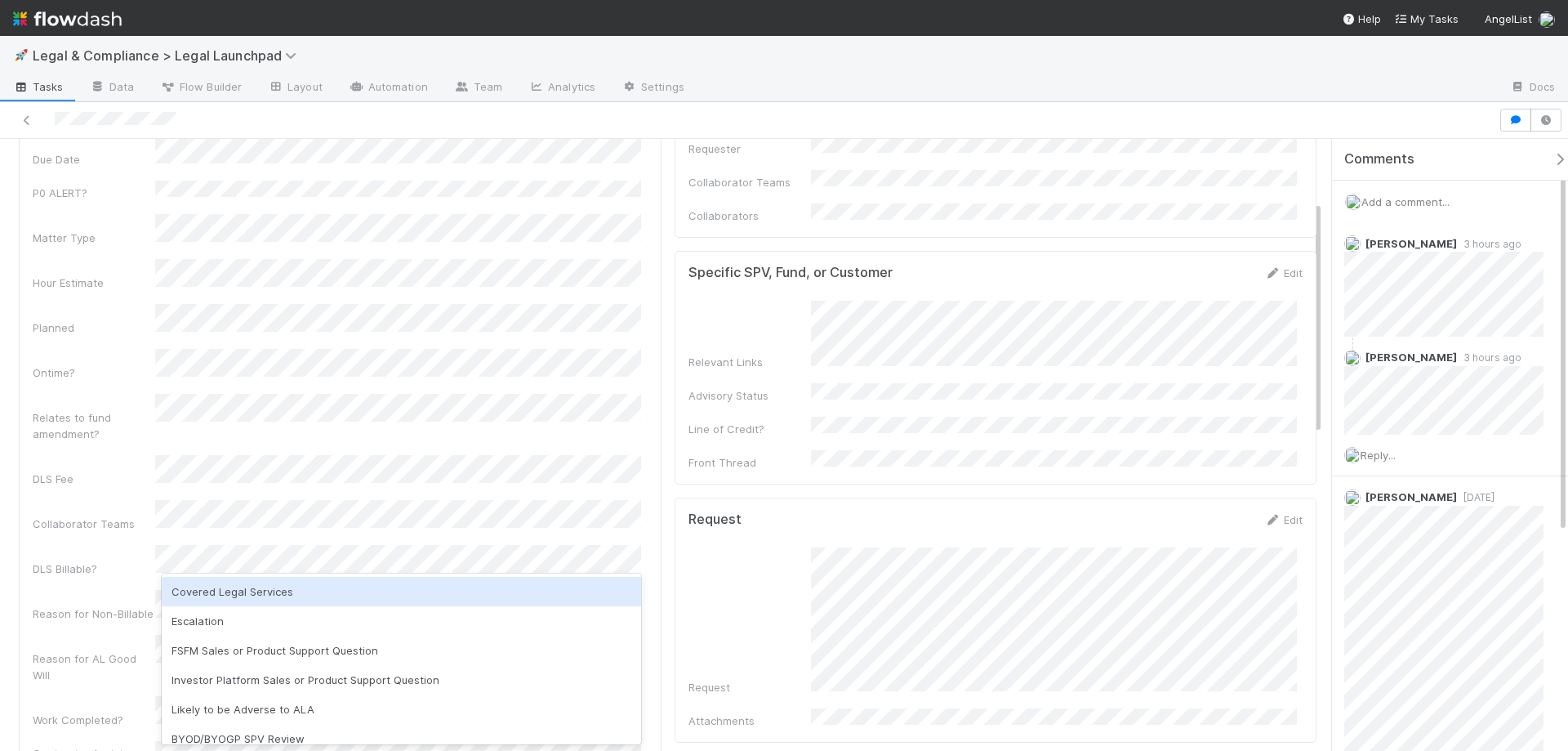 click on "Covered Legal Services" at bounding box center [401, 592] 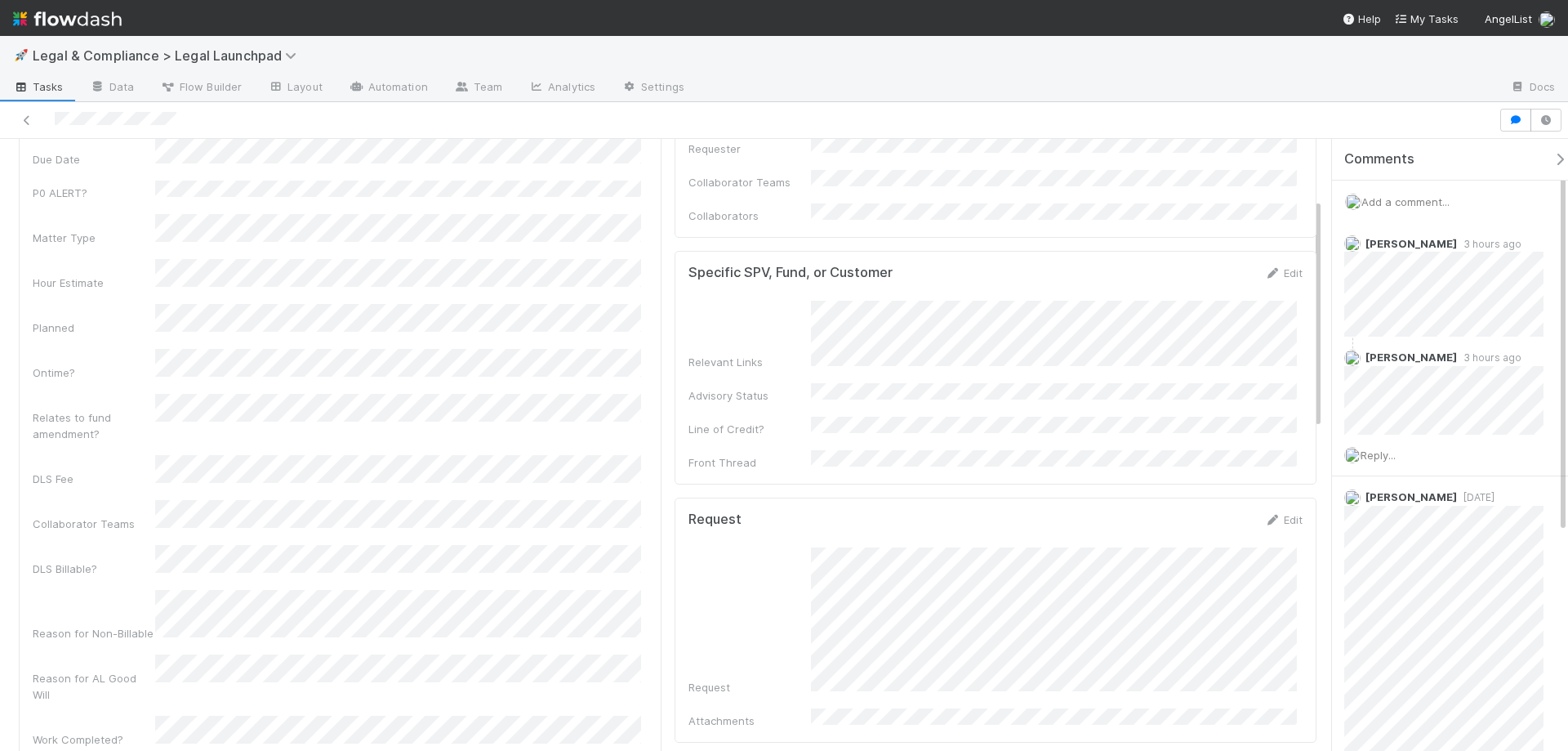 scroll, scrollTop: 0, scrollLeft: 0, axis: both 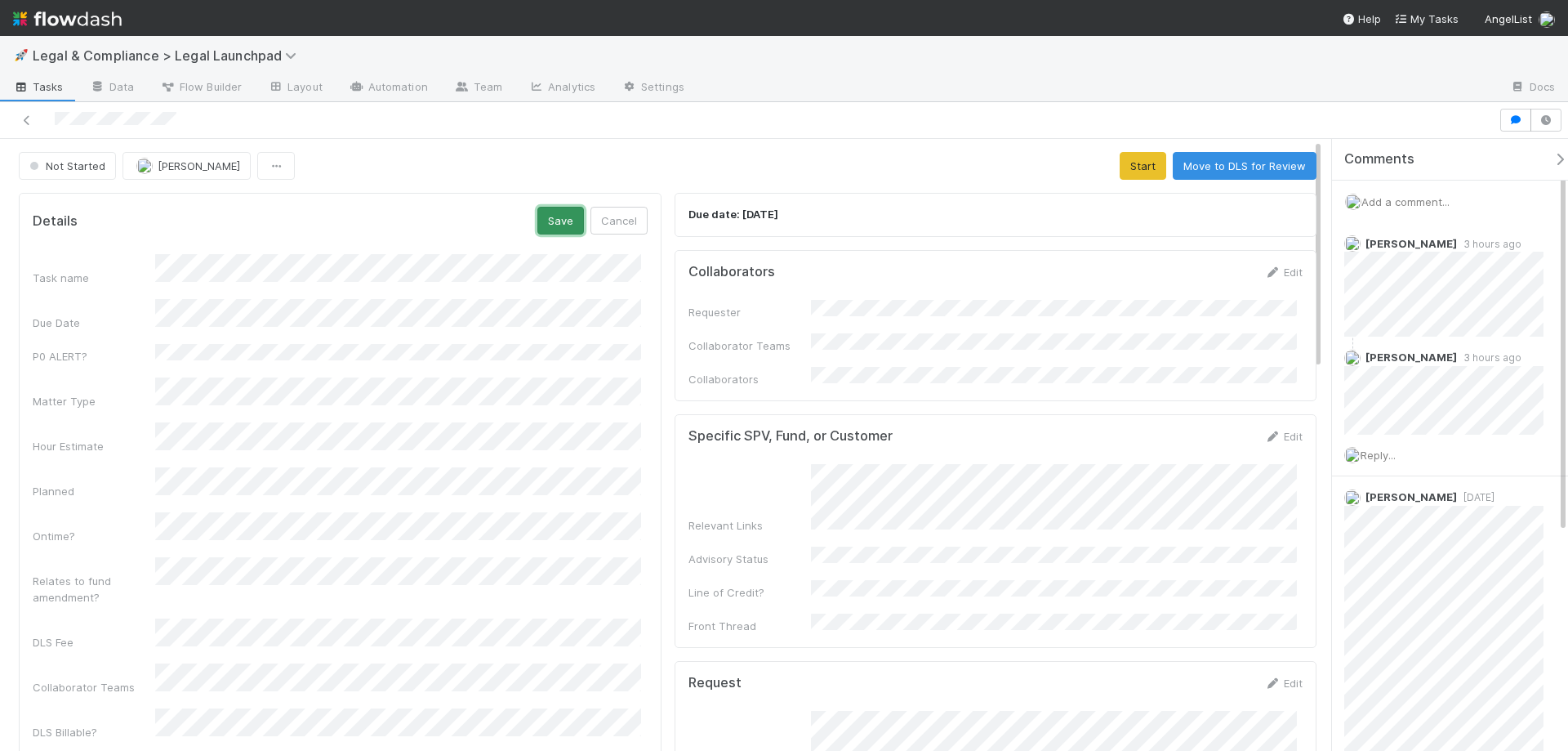 click on "Save" at bounding box center [560, 221] 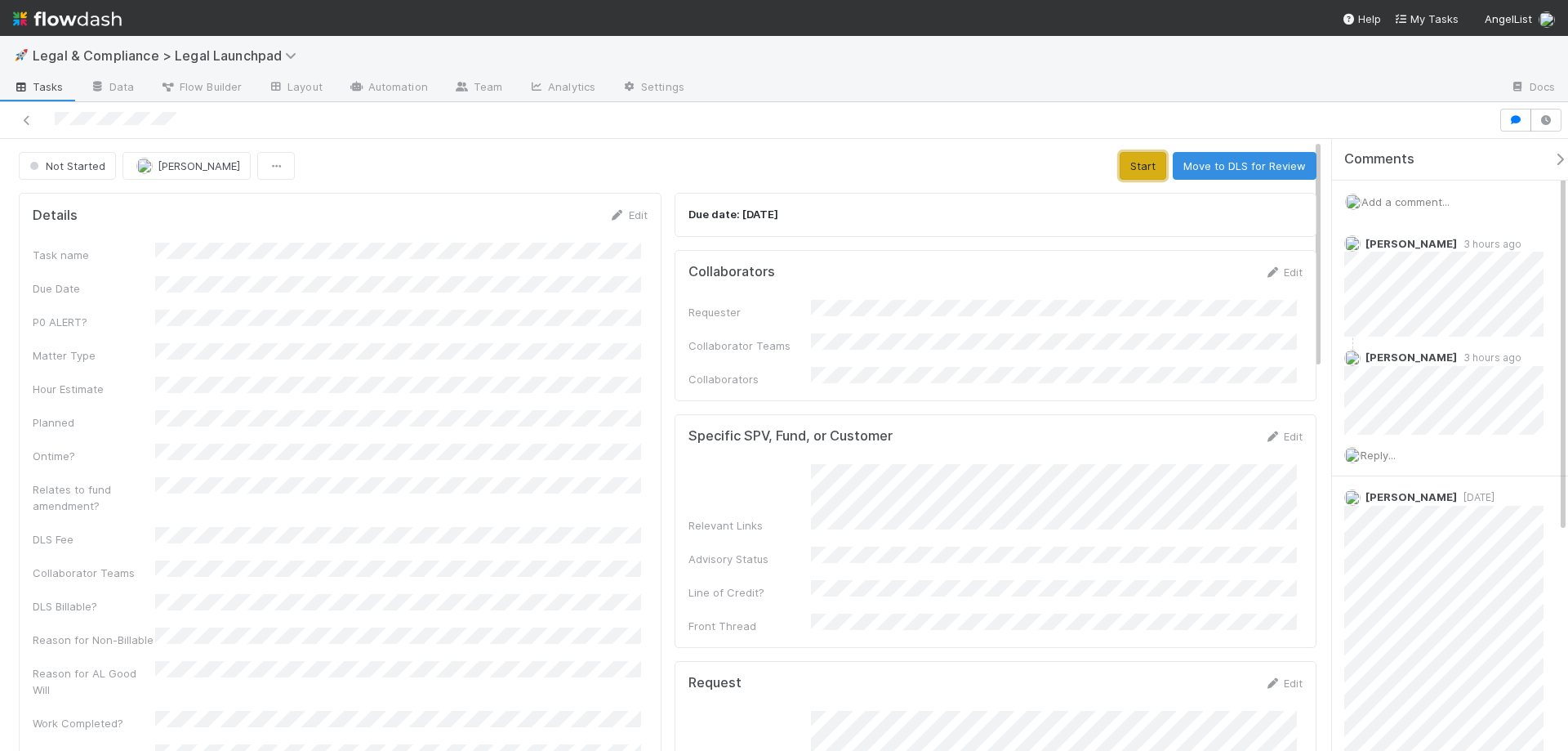 click on "Start" at bounding box center [1143, 166] 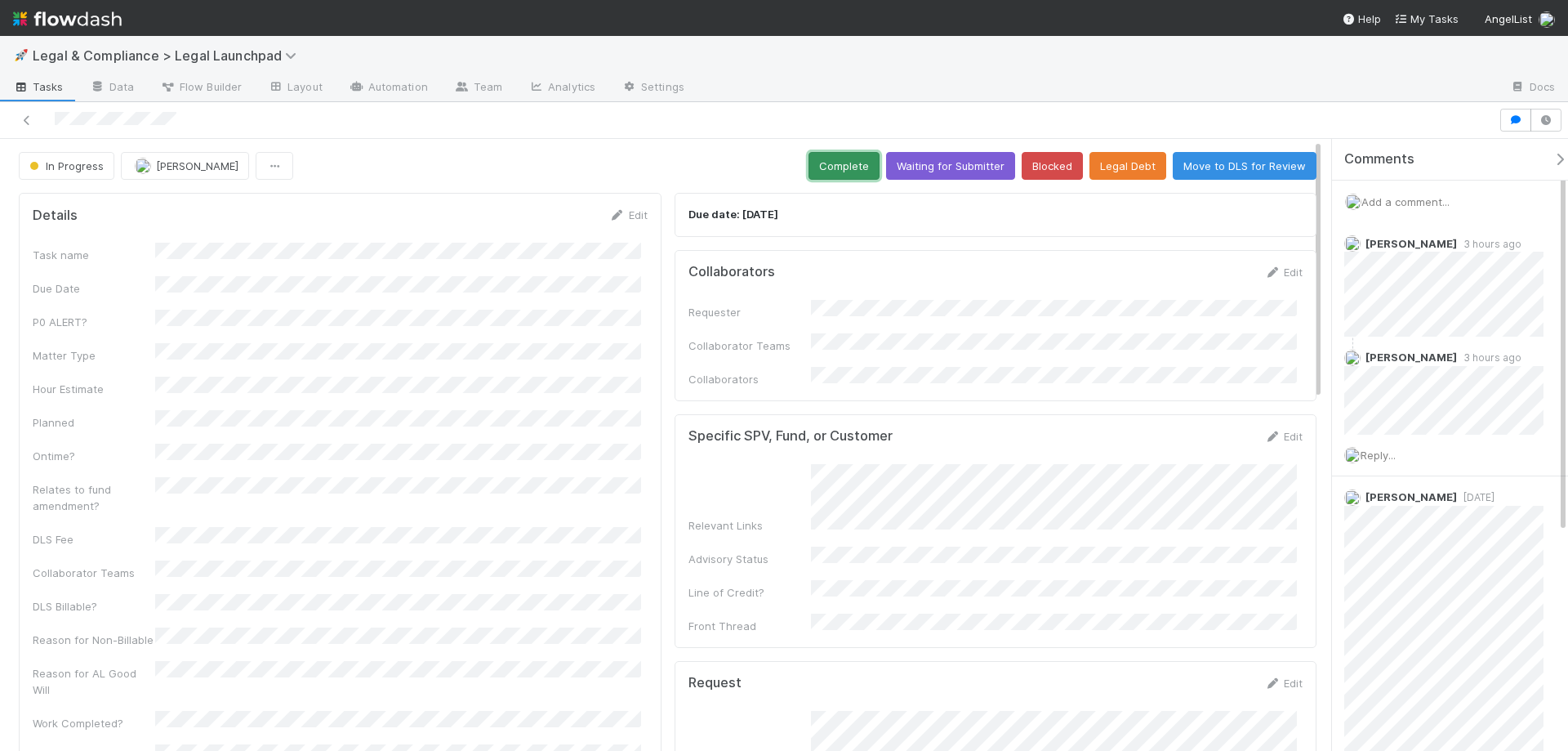 click on "Complete" at bounding box center [844, 166] 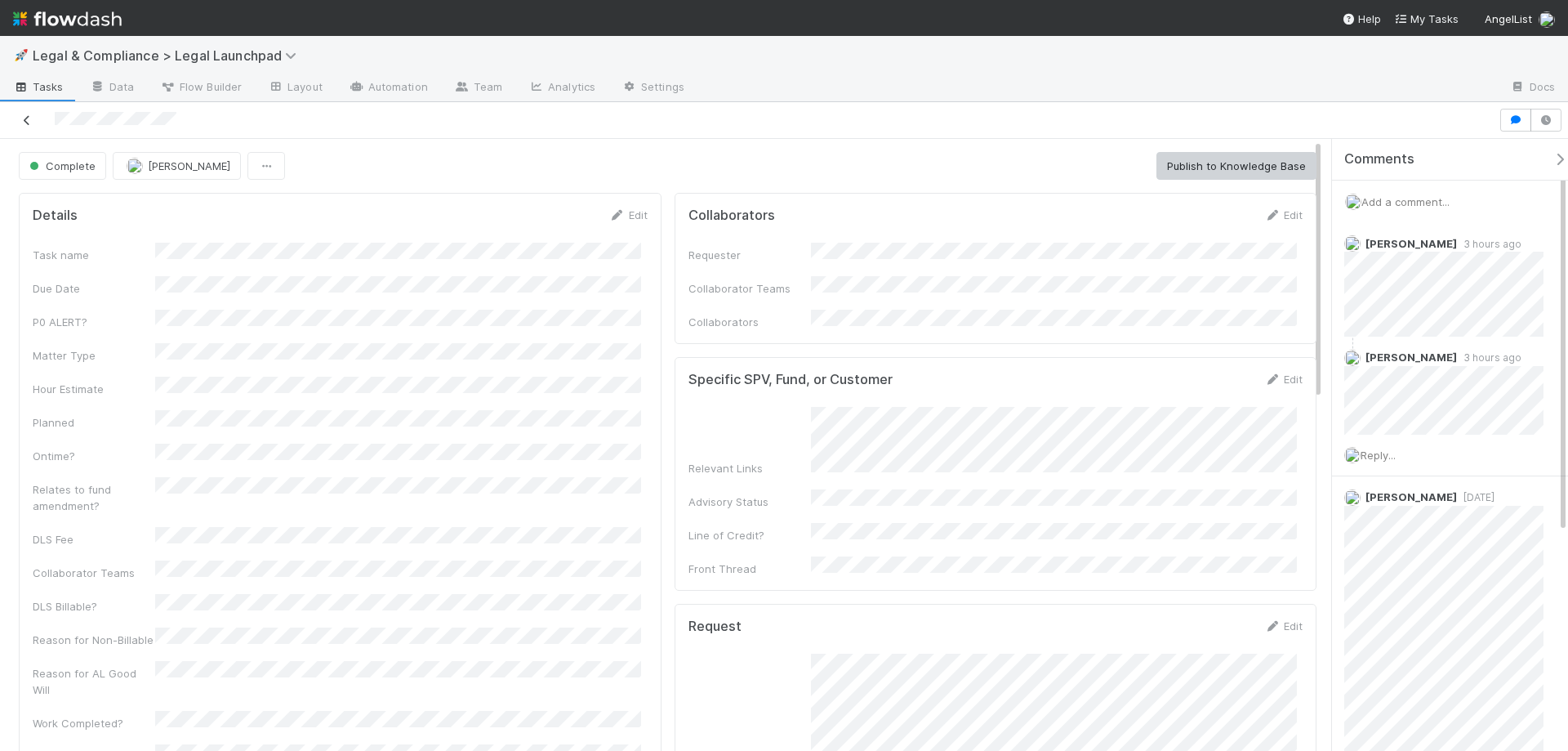 click at bounding box center [27, 120] 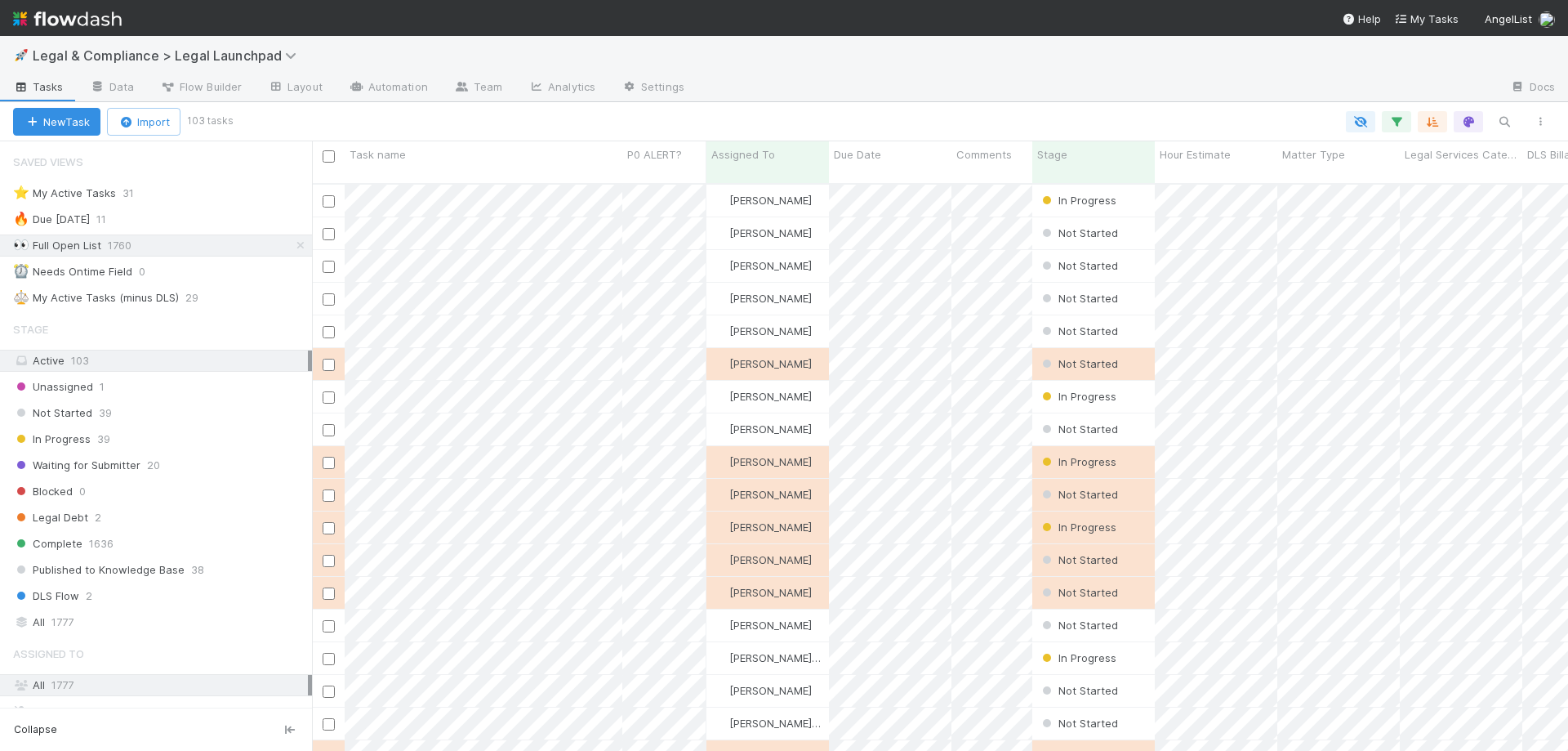 scroll, scrollTop: 13, scrollLeft: 13, axis: both 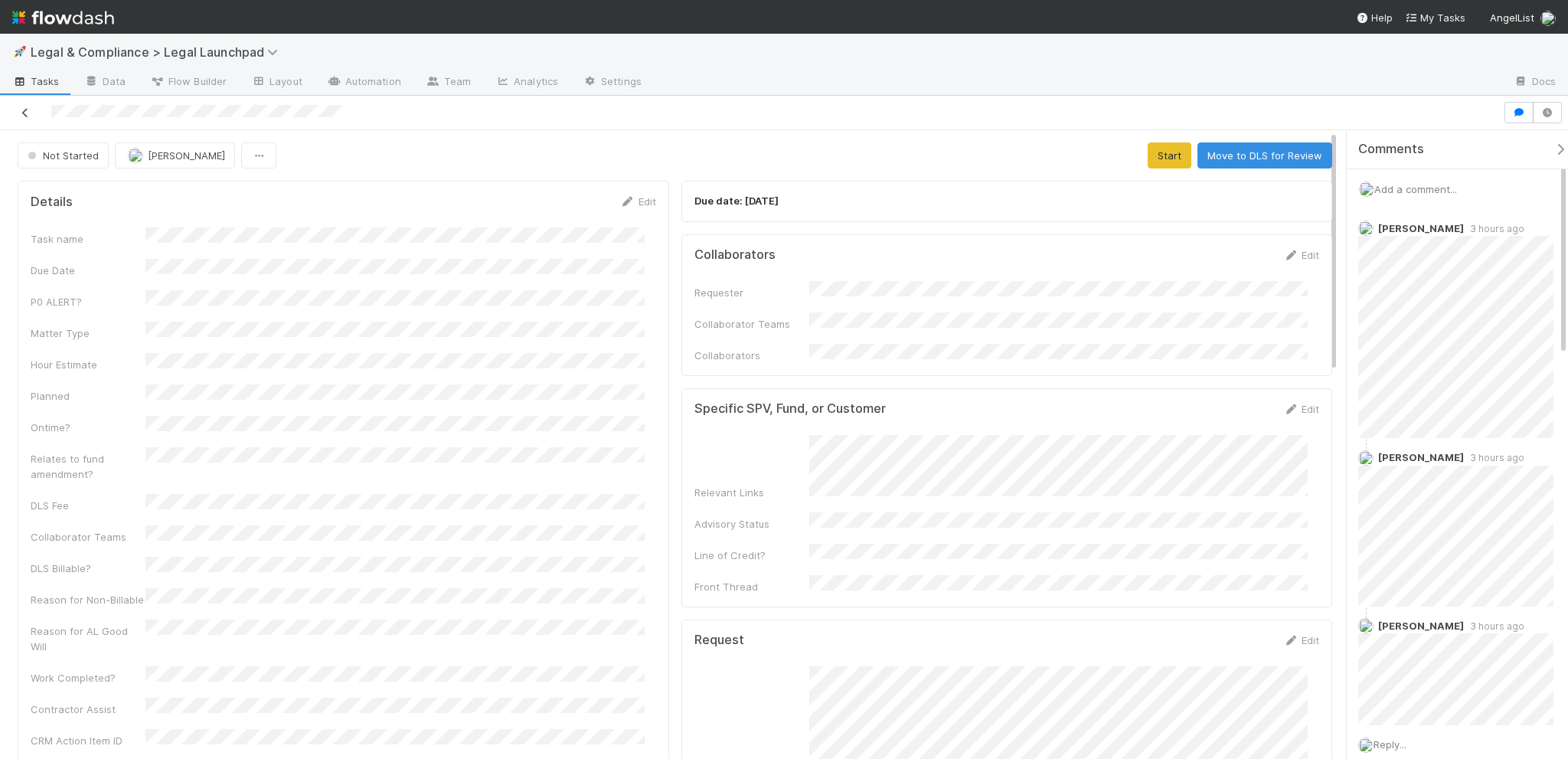 click at bounding box center [25, 113] 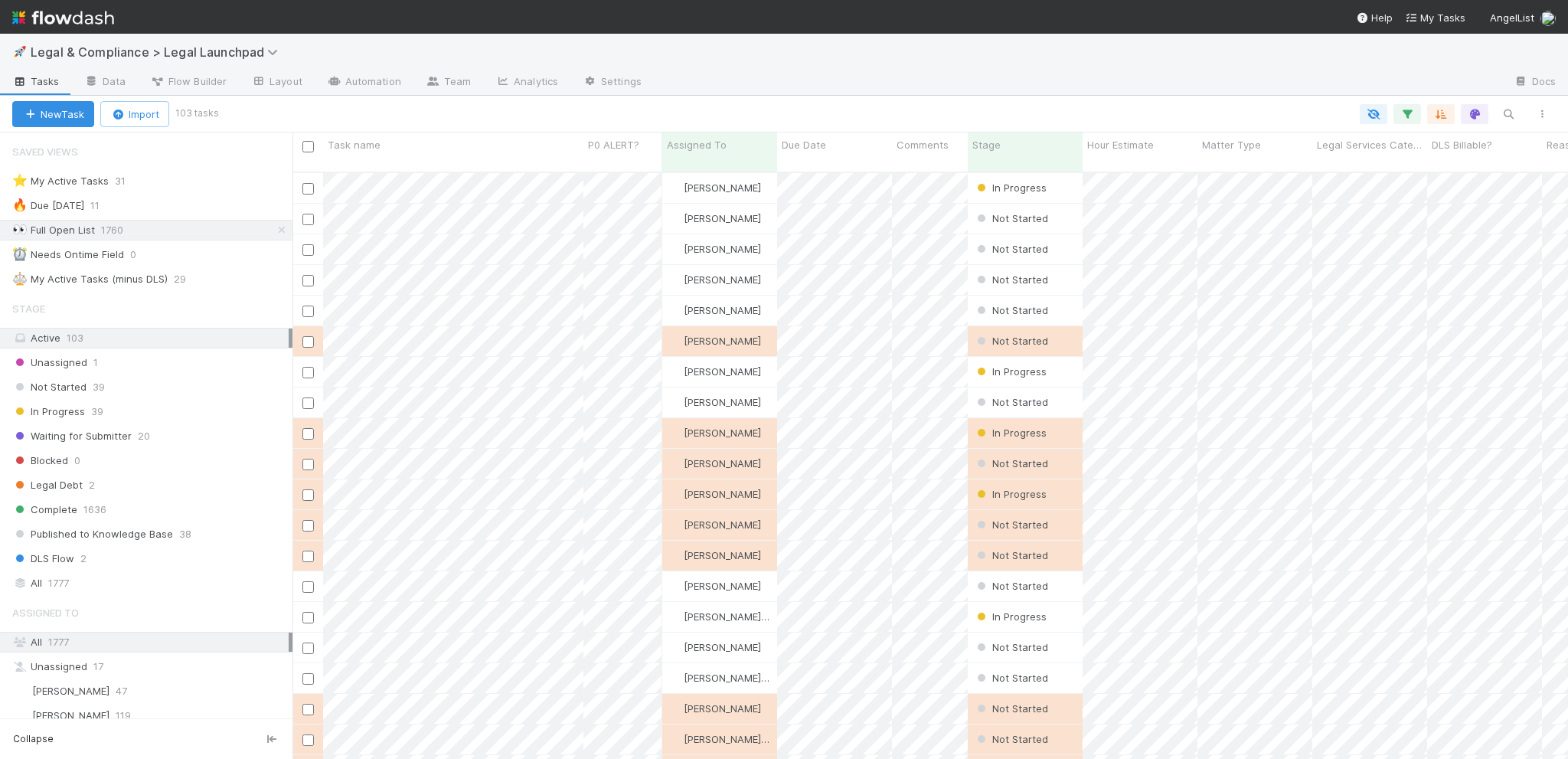 scroll, scrollTop: 12, scrollLeft: 12, axis: both 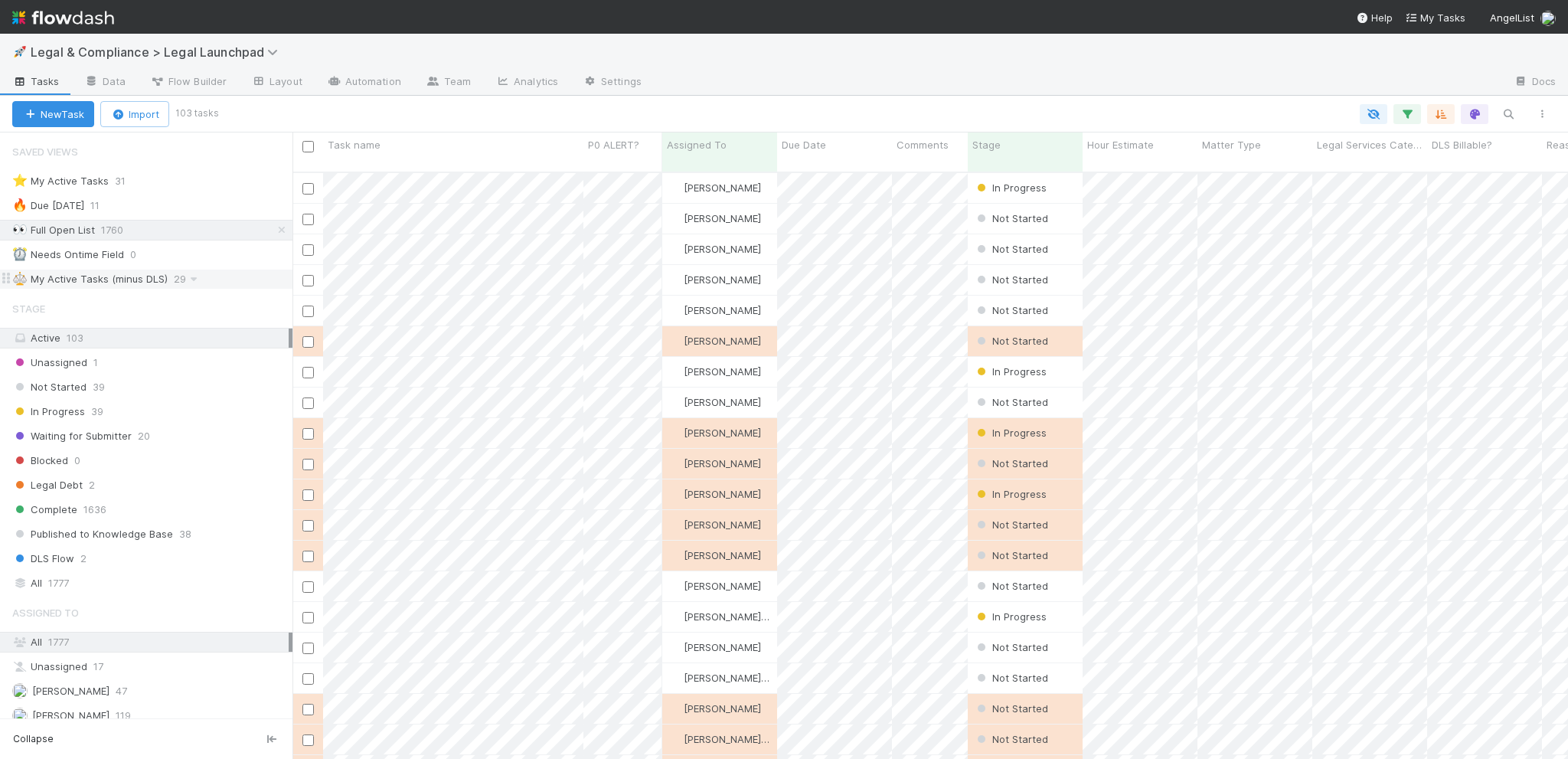 click on "⚖️ My Active Tasks (minus DLS) 29" at bounding box center [152, 279] 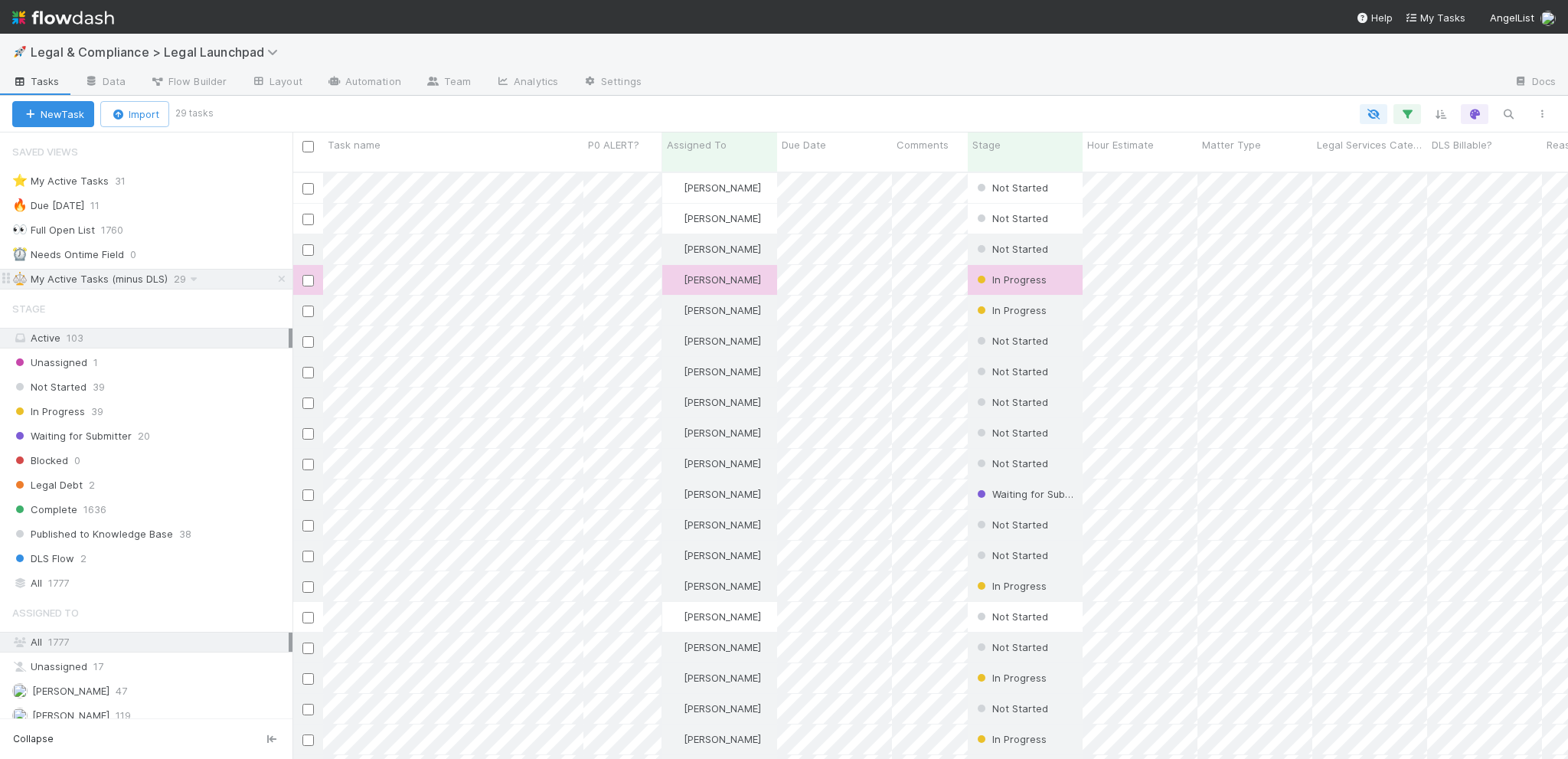 scroll, scrollTop: 12, scrollLeft: 12, axis: both 